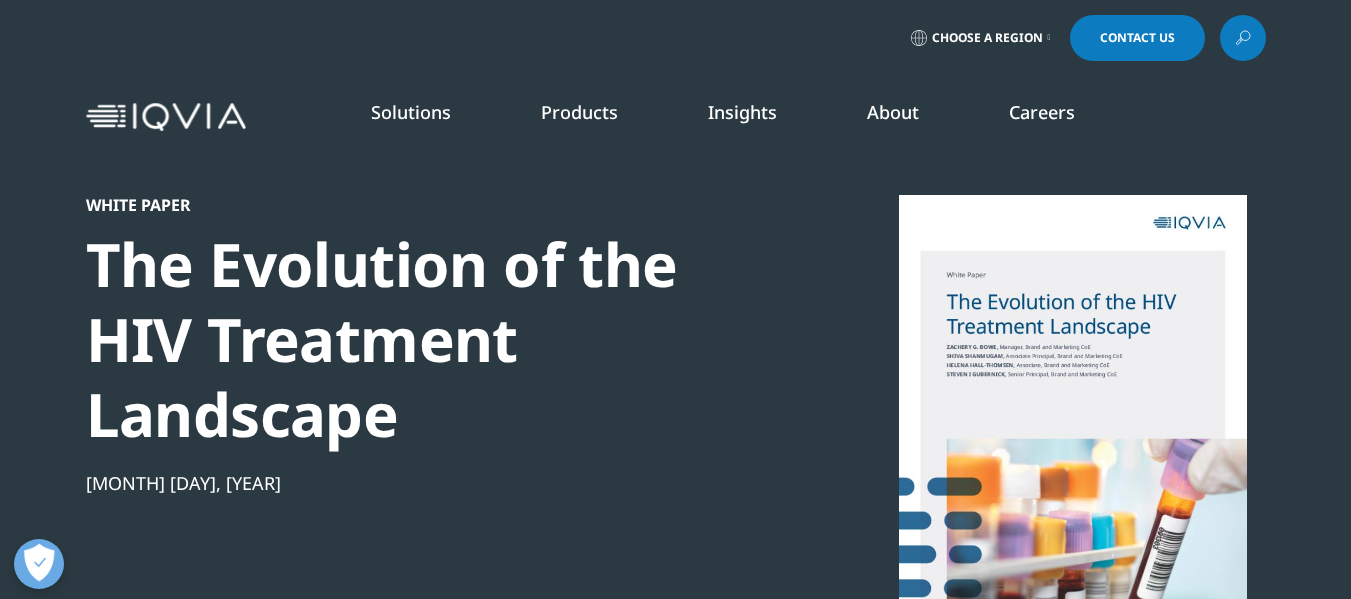 scroll, scrollTop: 0, scrollLeft: 0, axis: both 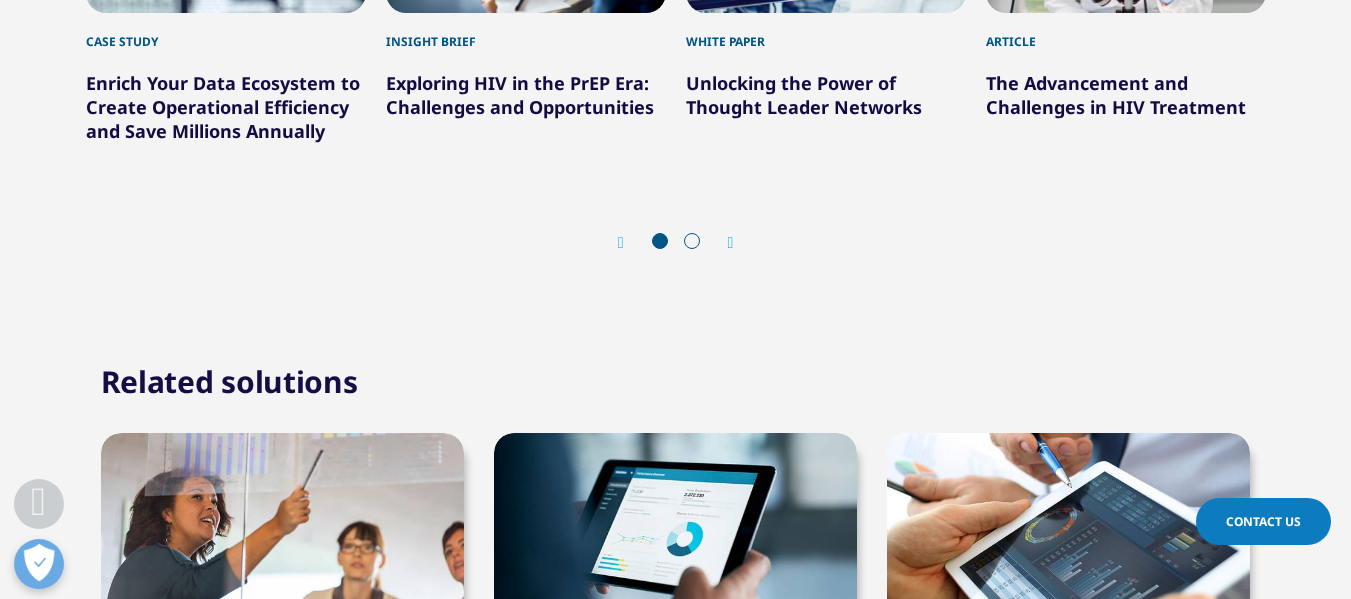 click at bounding box center [731, 243] 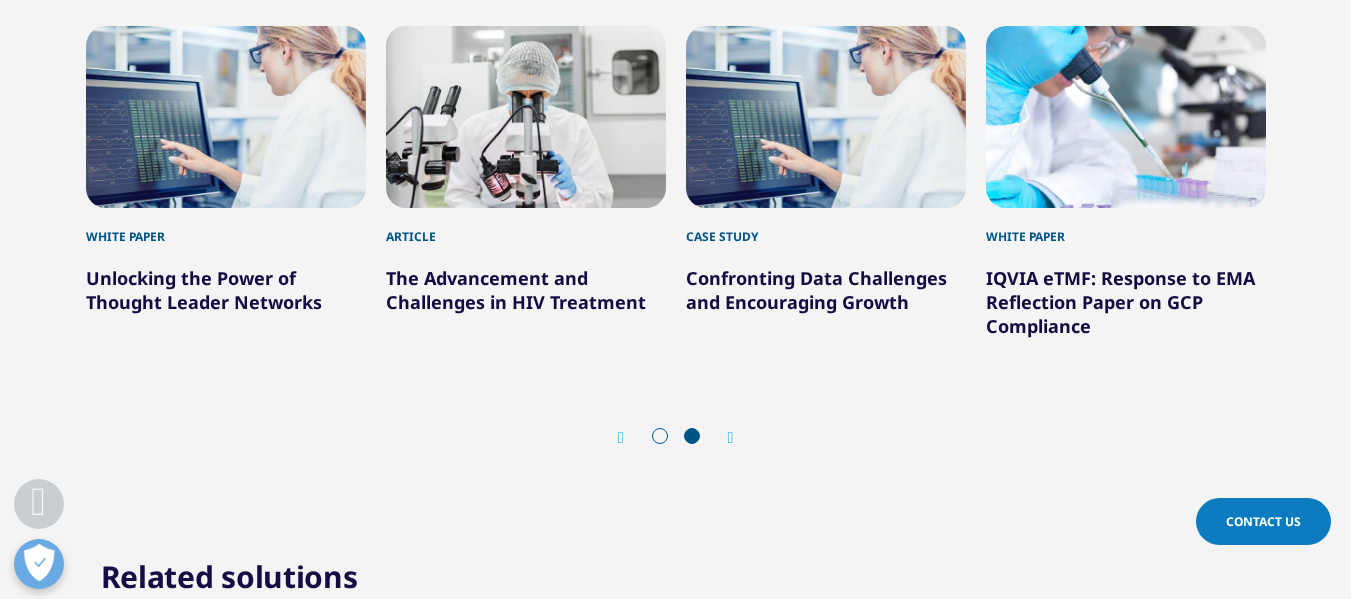 scroll, scrollTop: 1248, scrollLeft: 0, axis: vertical 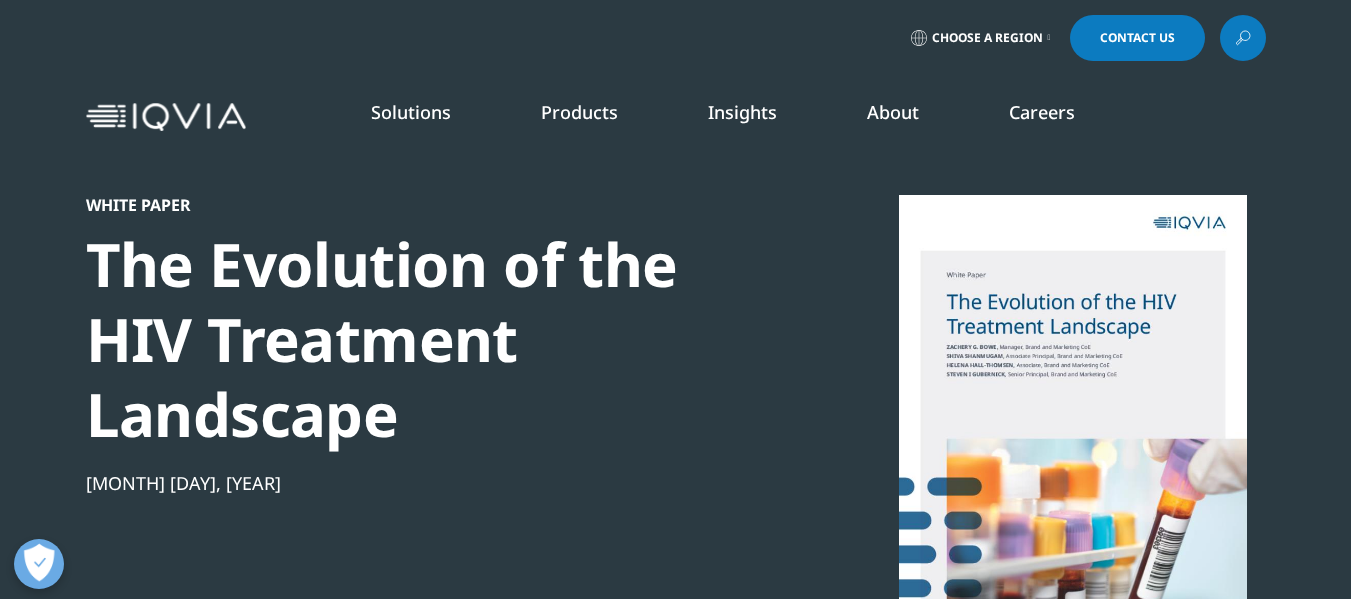 click at bounding box center [1243, 38] 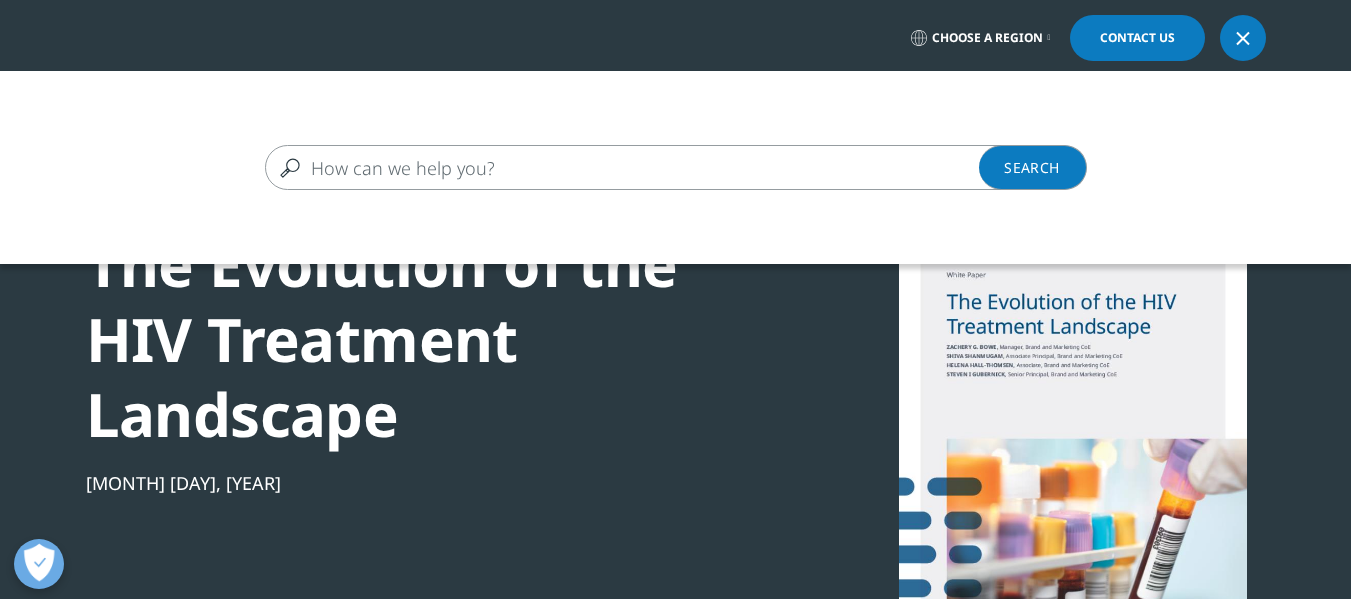 click at bounding box center (647, 167) 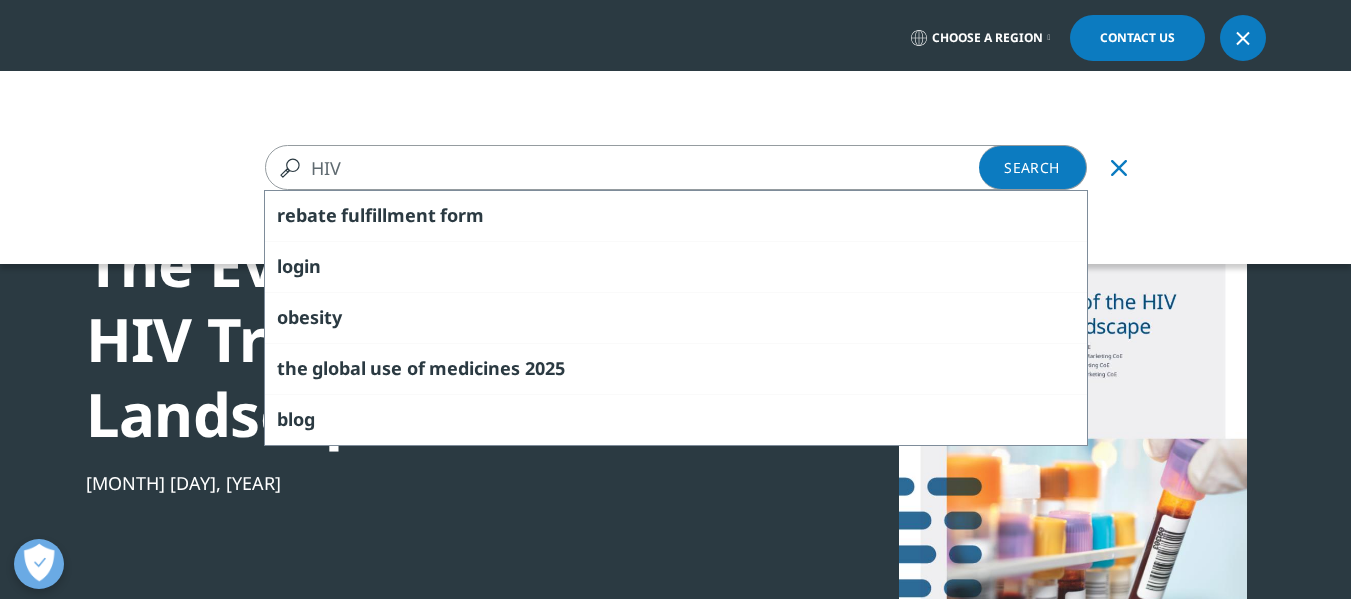 type on "HIV" 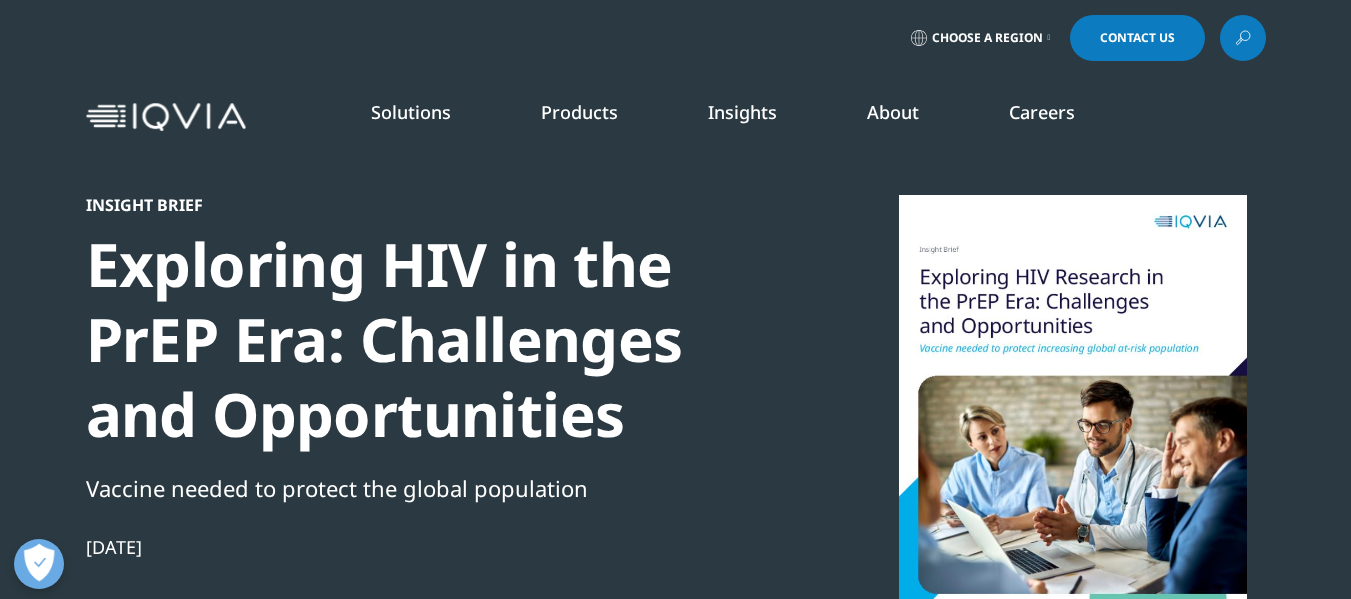 scroll, scrollTop: 0, scrollLeft: 0, axis: both 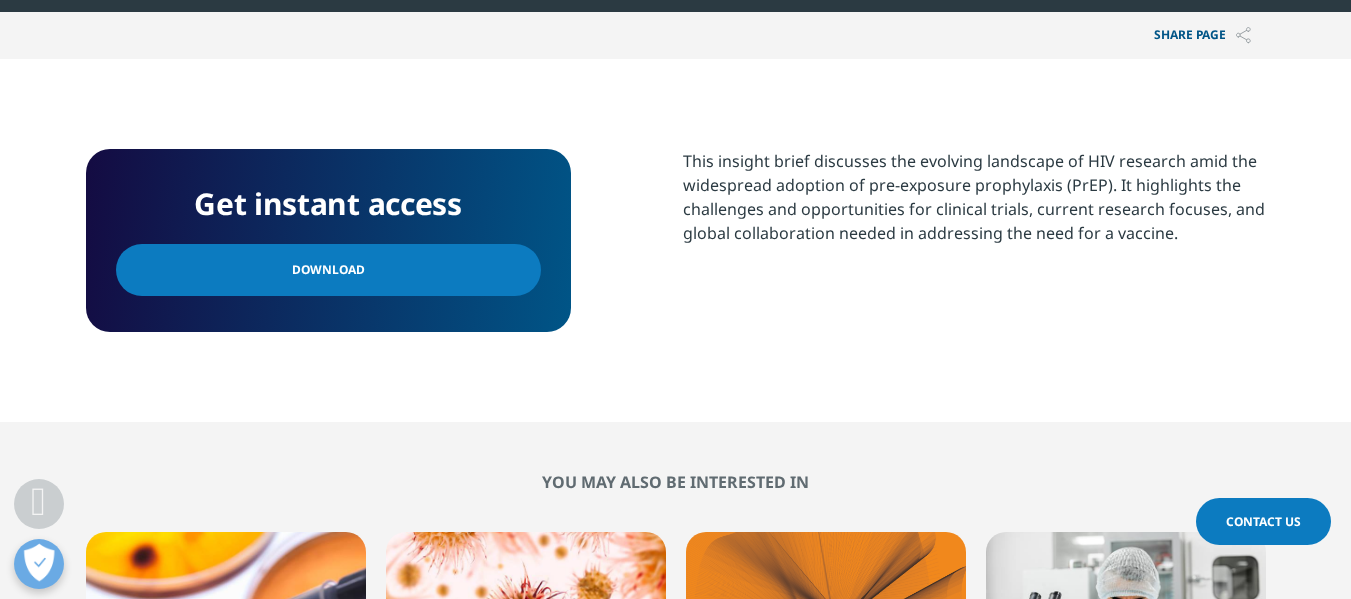 click on "Download" at bounding box center [328, 270] 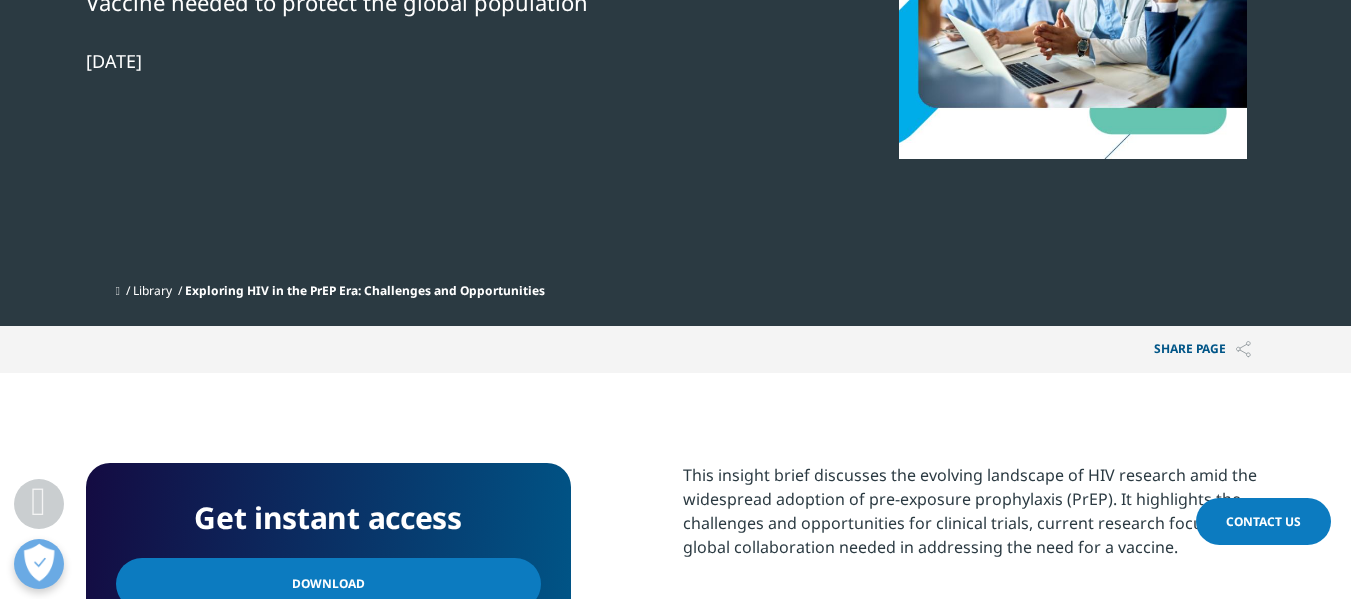 scroll, scrollTop: 400, scrollLeft: 0, axis: vertical 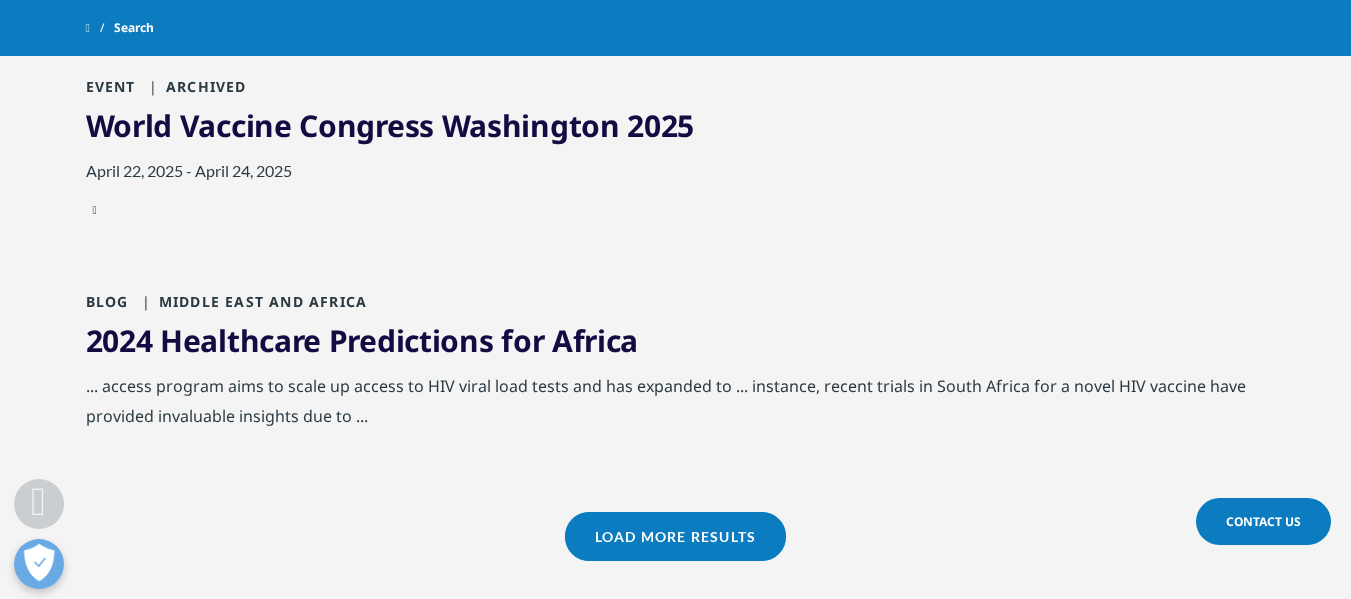 click on "Load More Results" at bounding box center (675, 536) 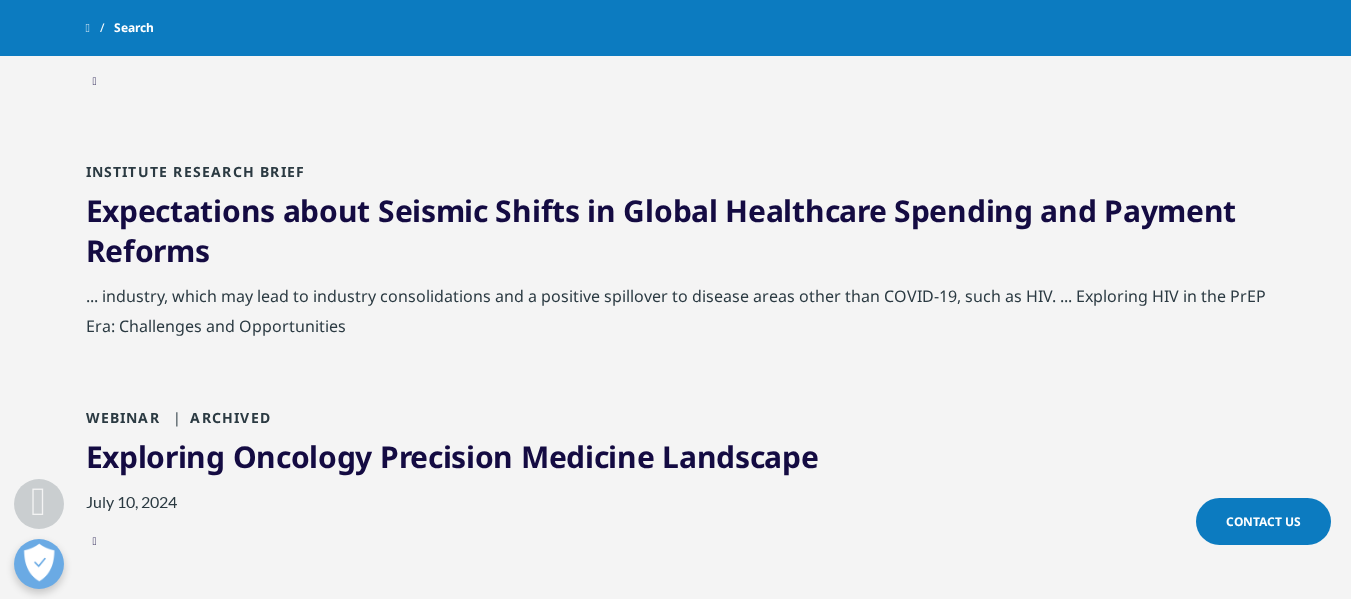 scroll, scrollTop: 4523, scrollLeft: 0, axis: vertical 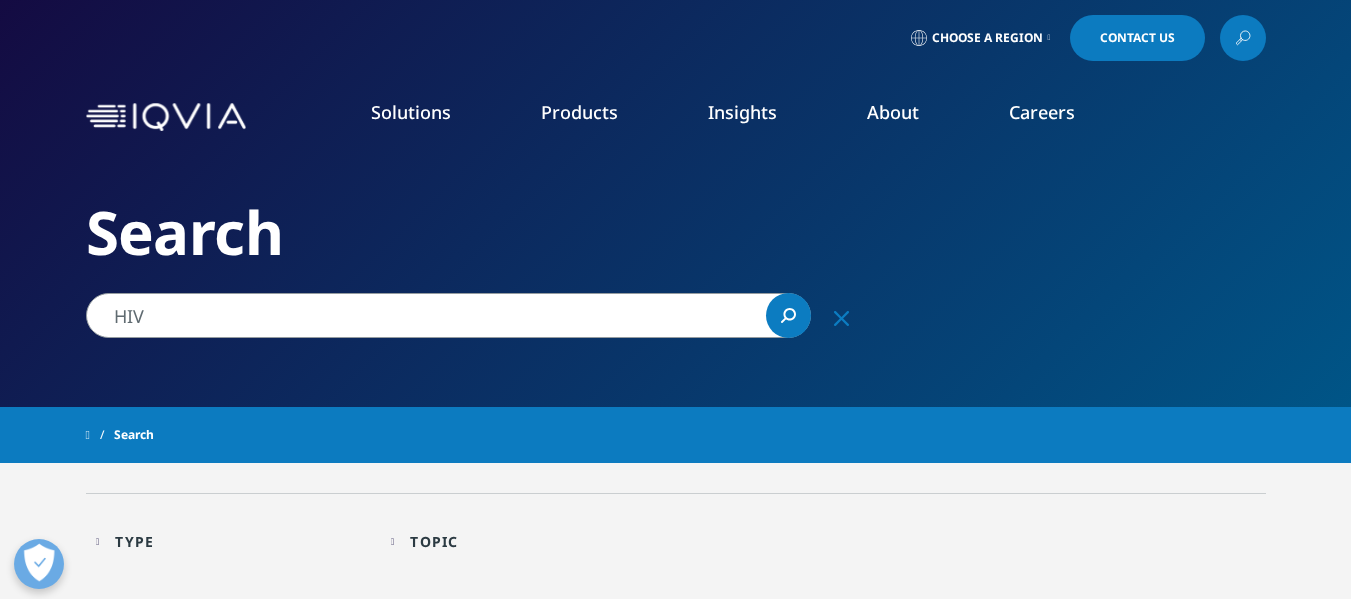 click on "HIV" at bounding box center (448, 315) 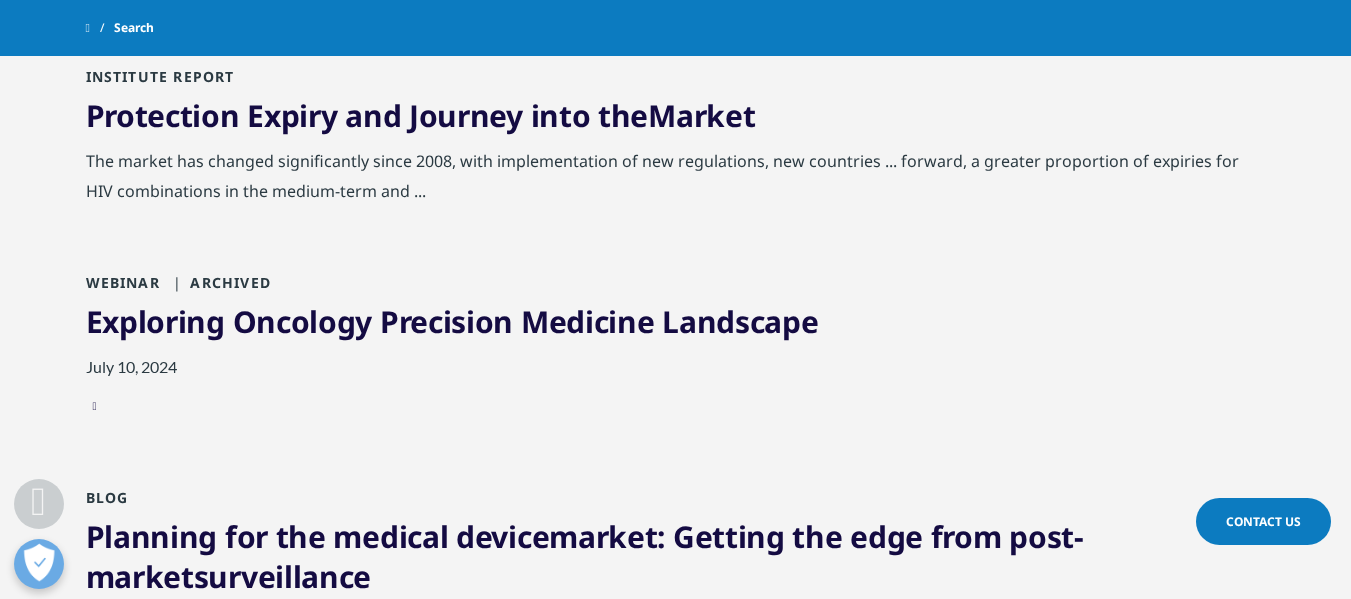 scroll, scrollTop: 900, scrollLeft: 0, axis: vertical 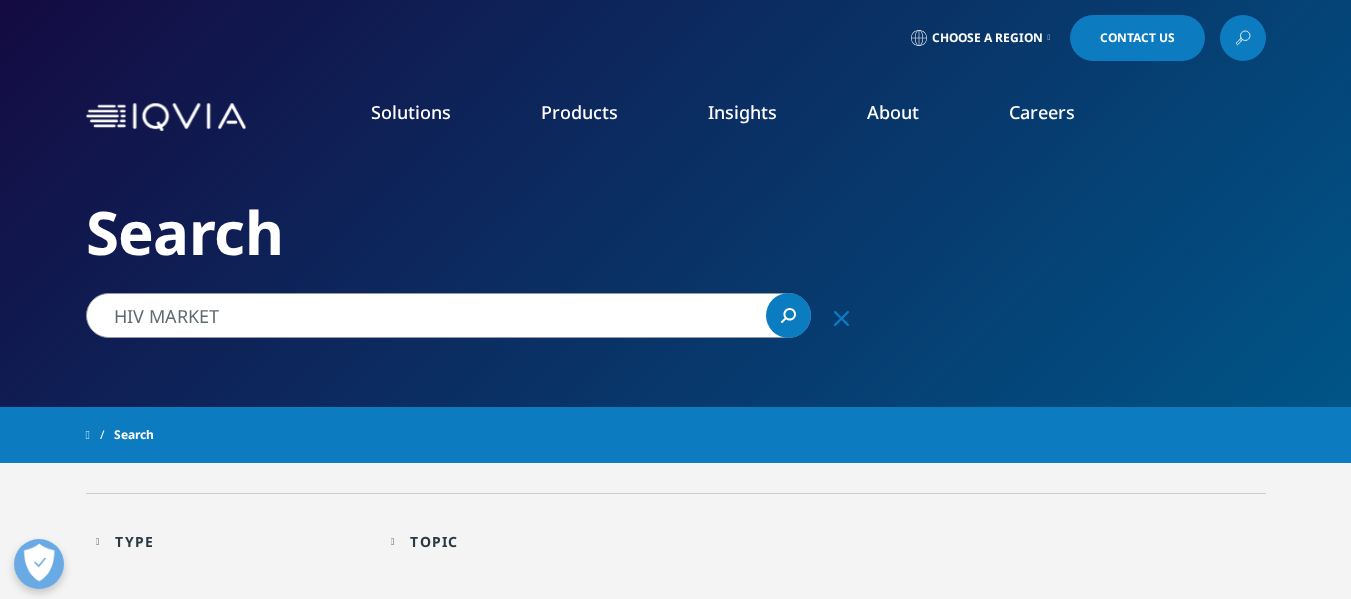 drag, startPoint x: 280, startPoint y: 318, endPoint x: 0, endPoint y: 371, distance: 284.97192 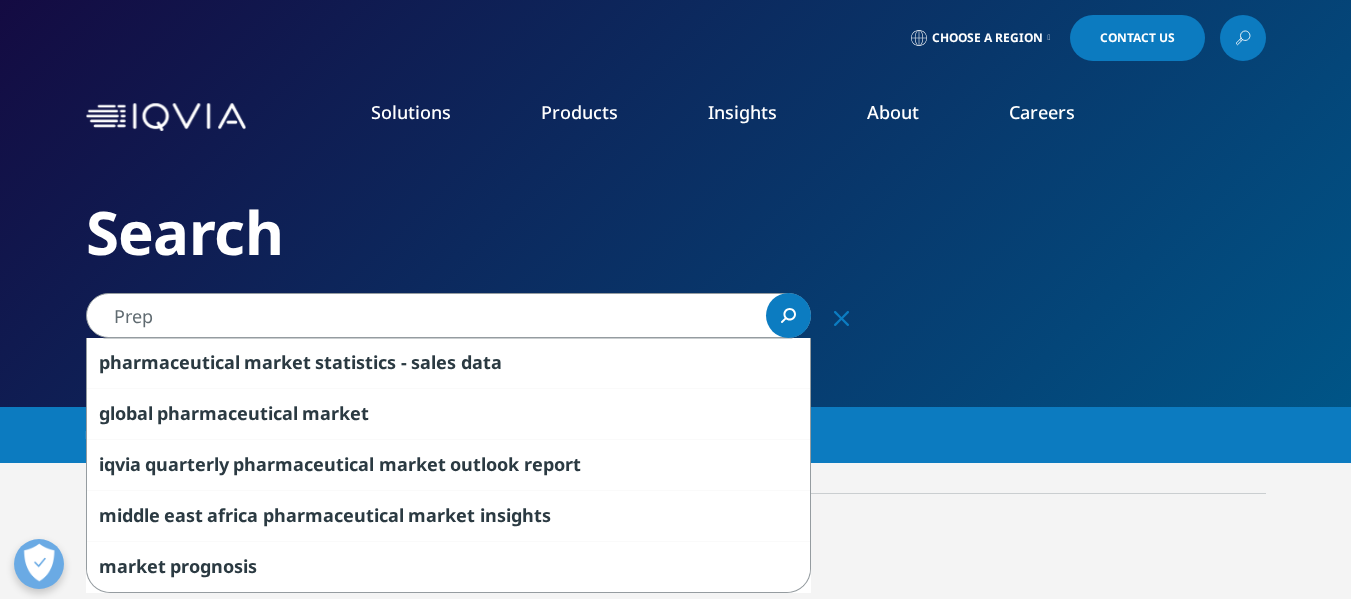 type on "Prep" 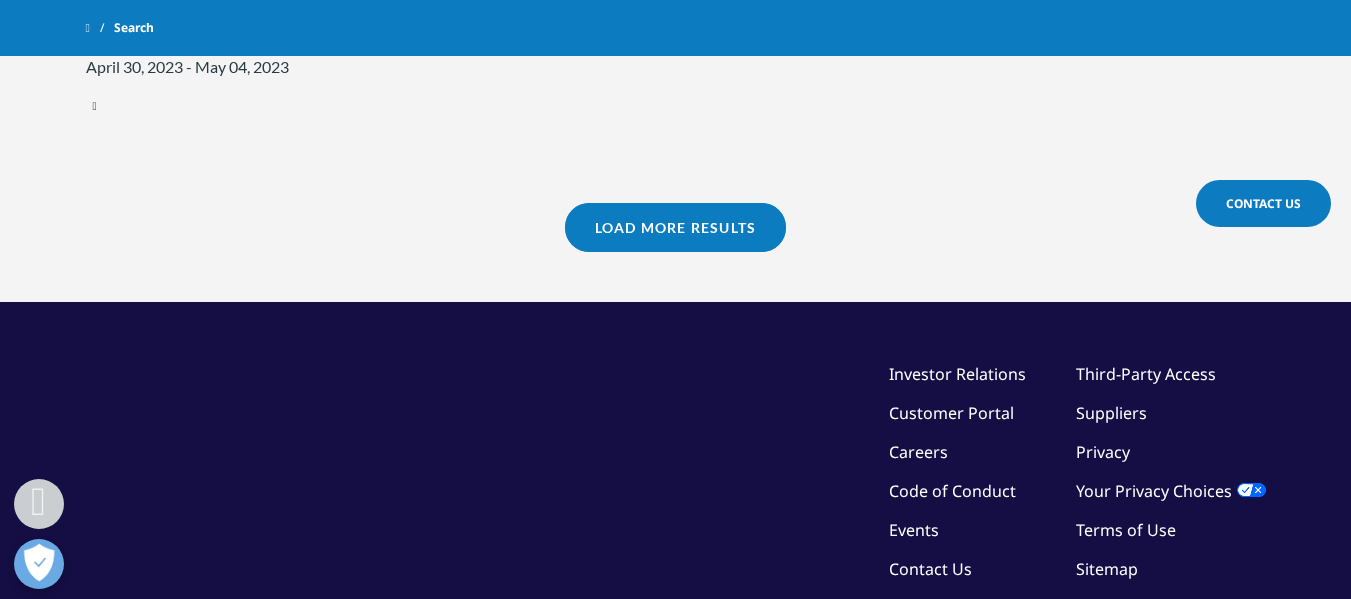 scroll, scrollTop: 2698, scrollLeft: 0, axis: vertical 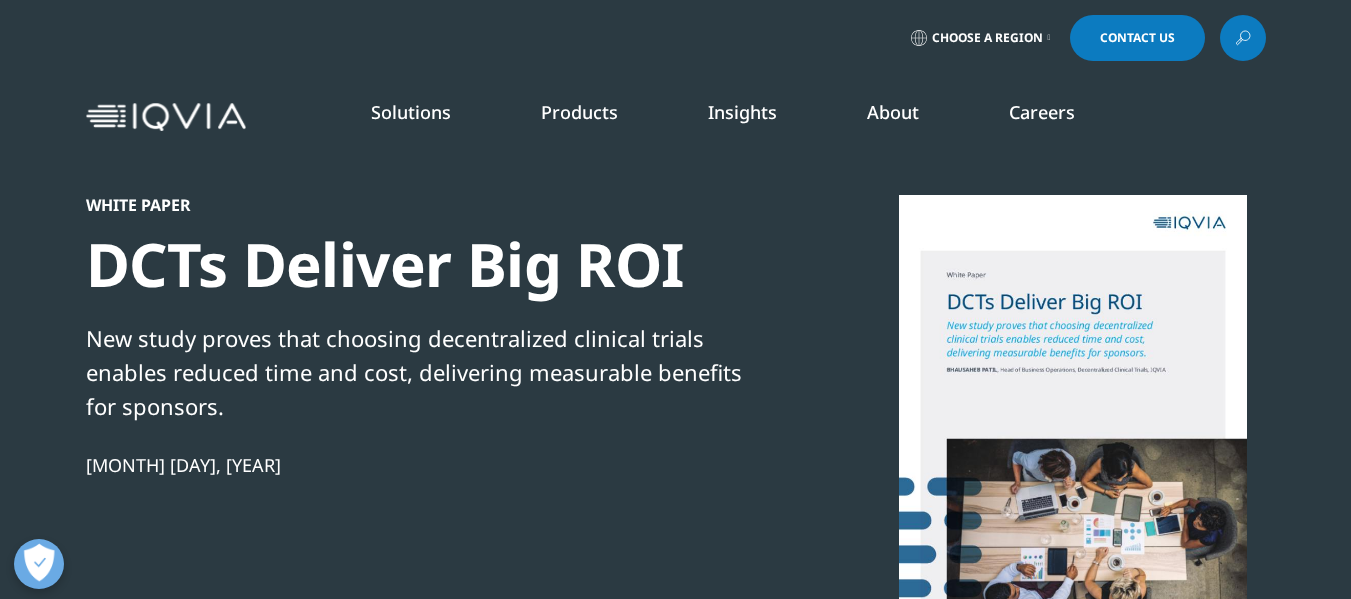 click on "SEE LATEST REPORTS" at bounding box center [450, 364] 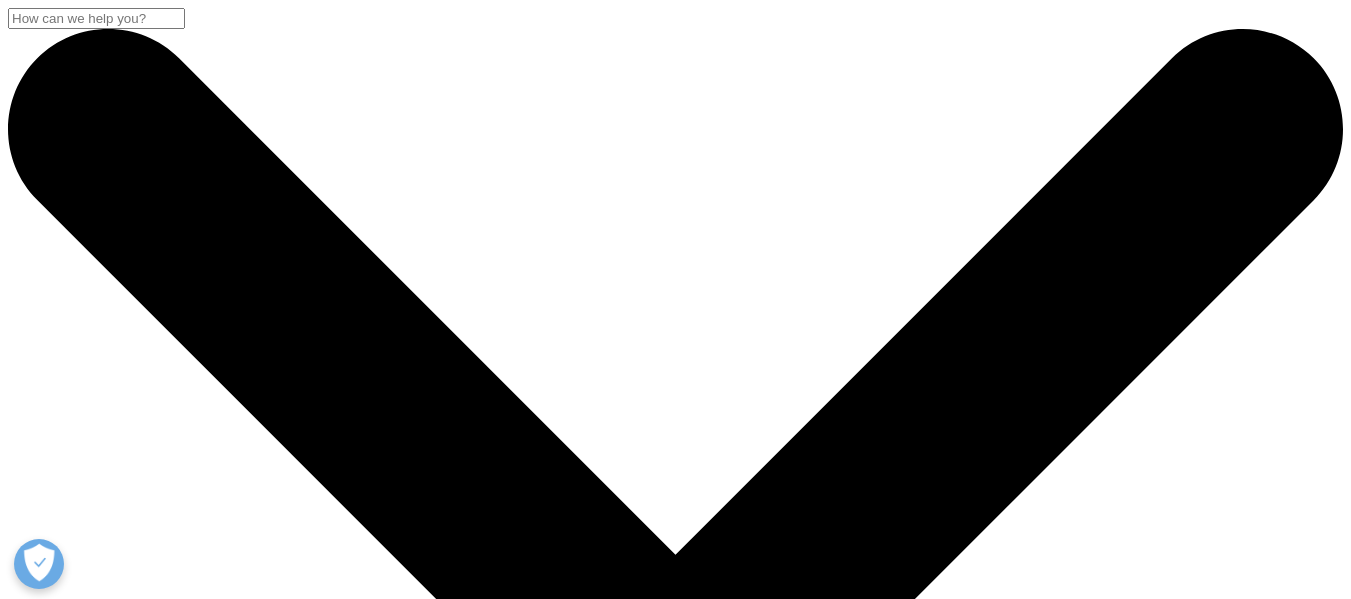 scroll, scrollTop: 6216, scrollLeft: 0, axis: vertical 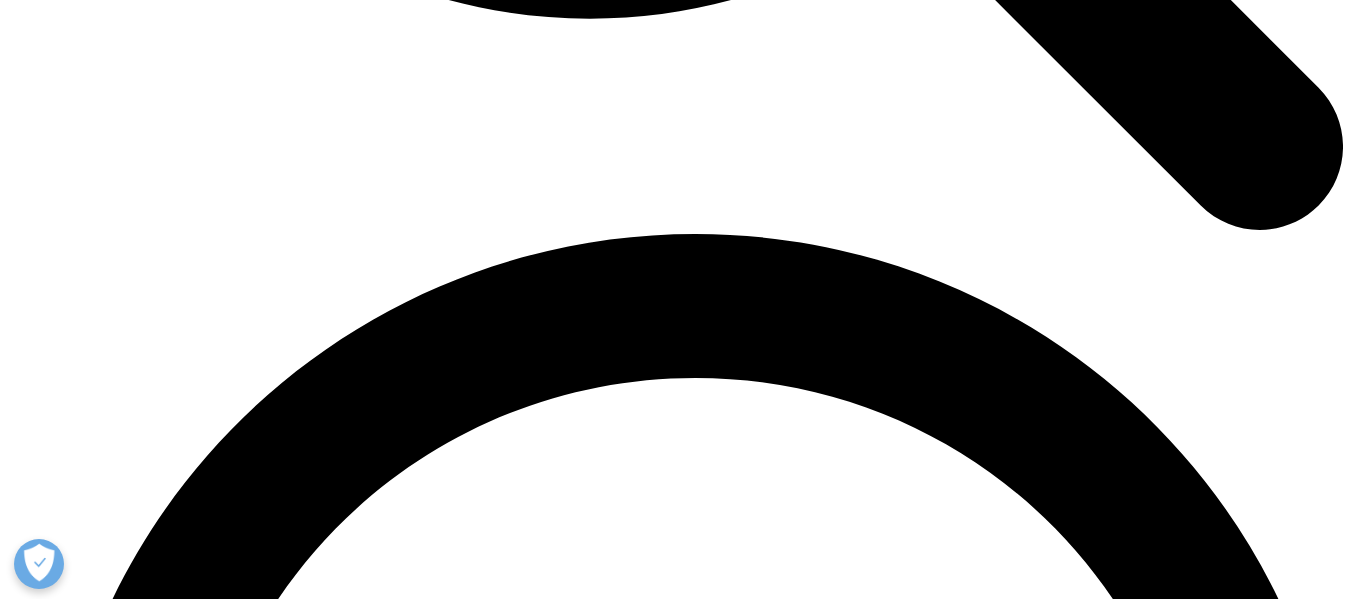 click on "All Reports" at bounding box center [85, 14458] 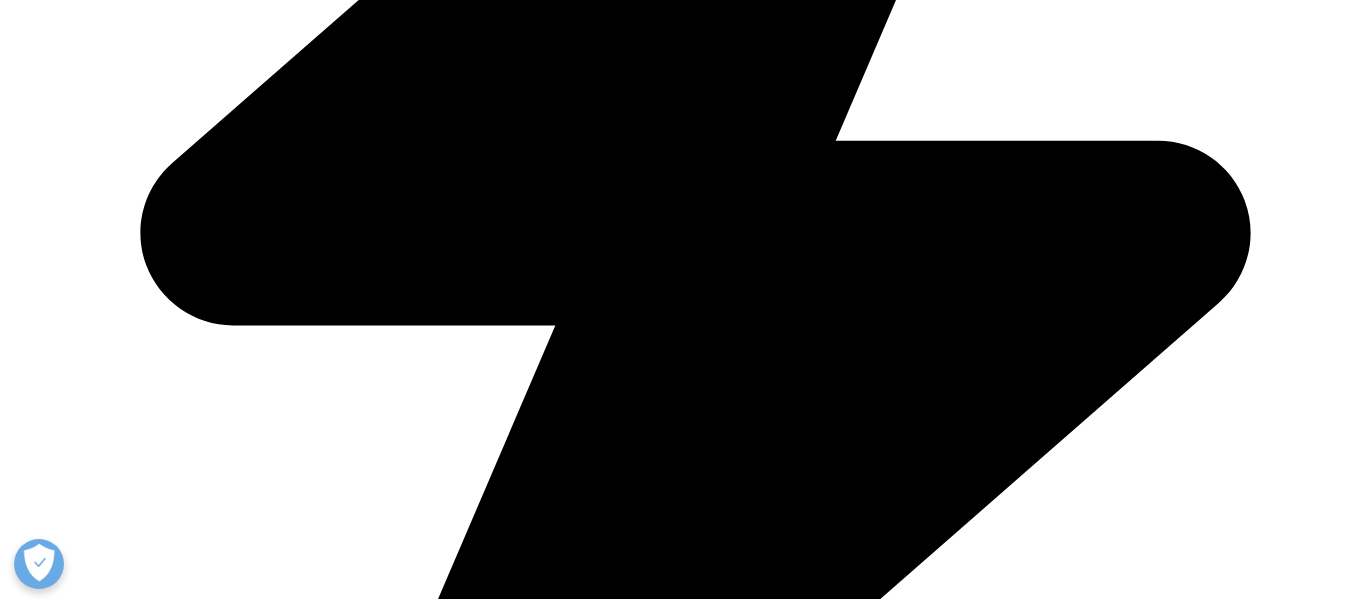 scroll, scrollTop: 10389, scrollLeft: 0, axis: vertical 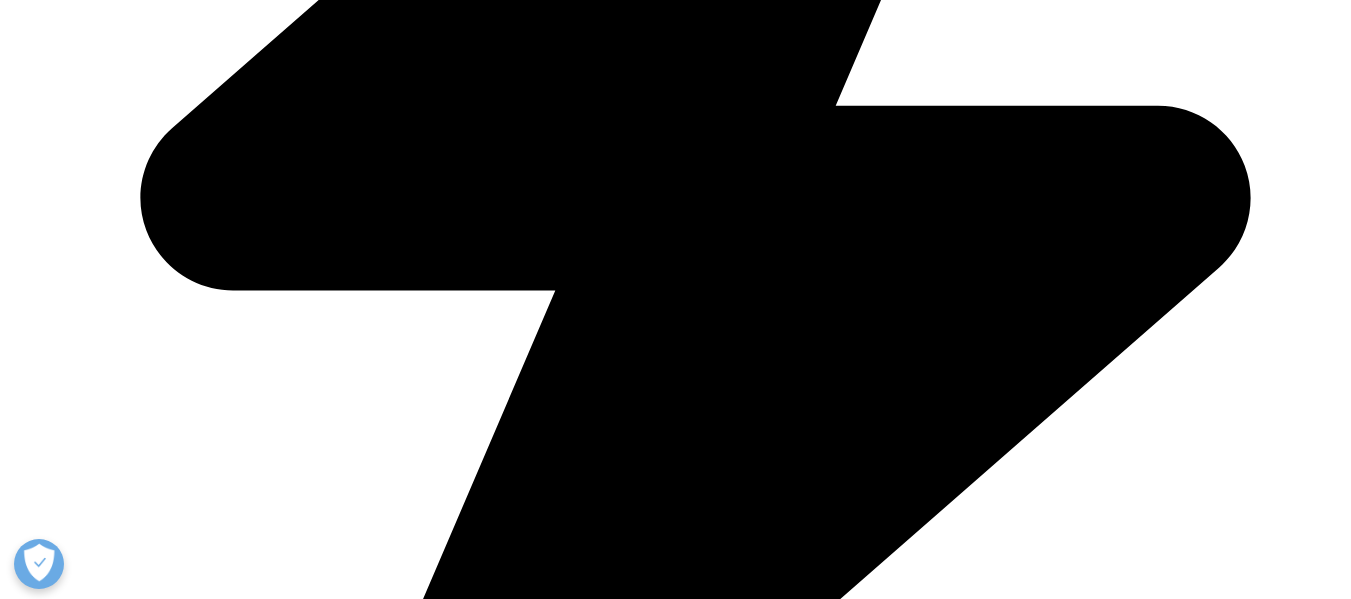 click on "Reports" at bounding box center [695, 18520] 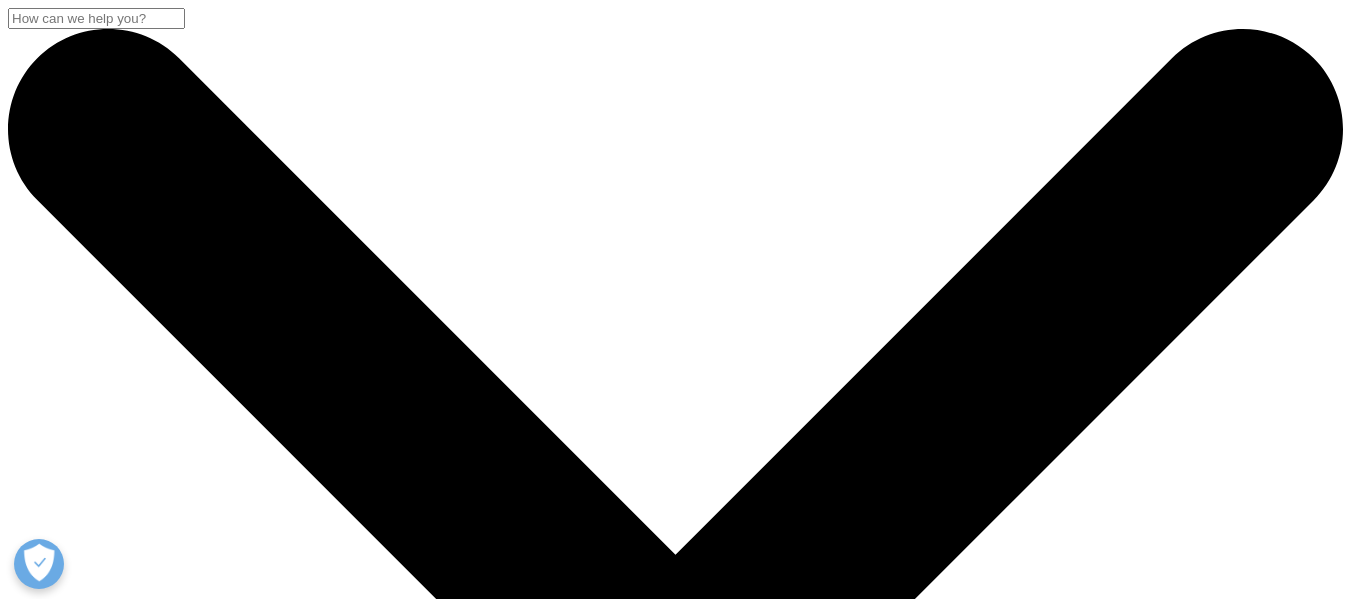 scroll, scrollTop: 0, scrollLeft: 0, axis: both 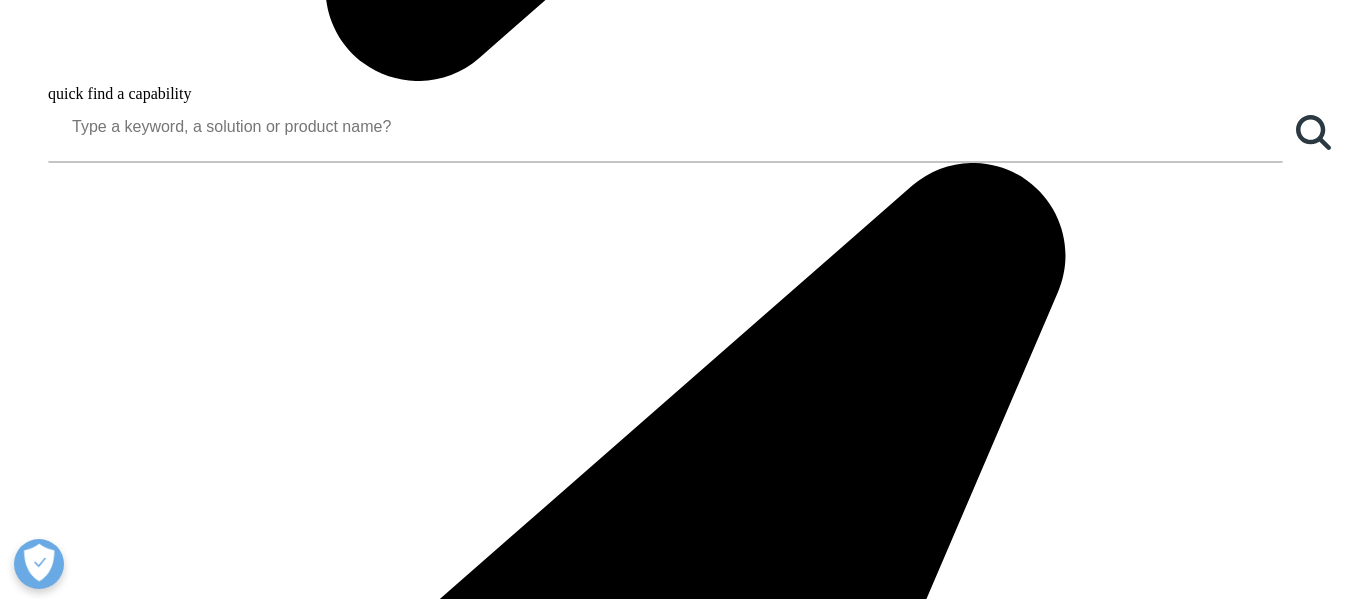 click on "Load More Results" at bounding box center (675, 18886) 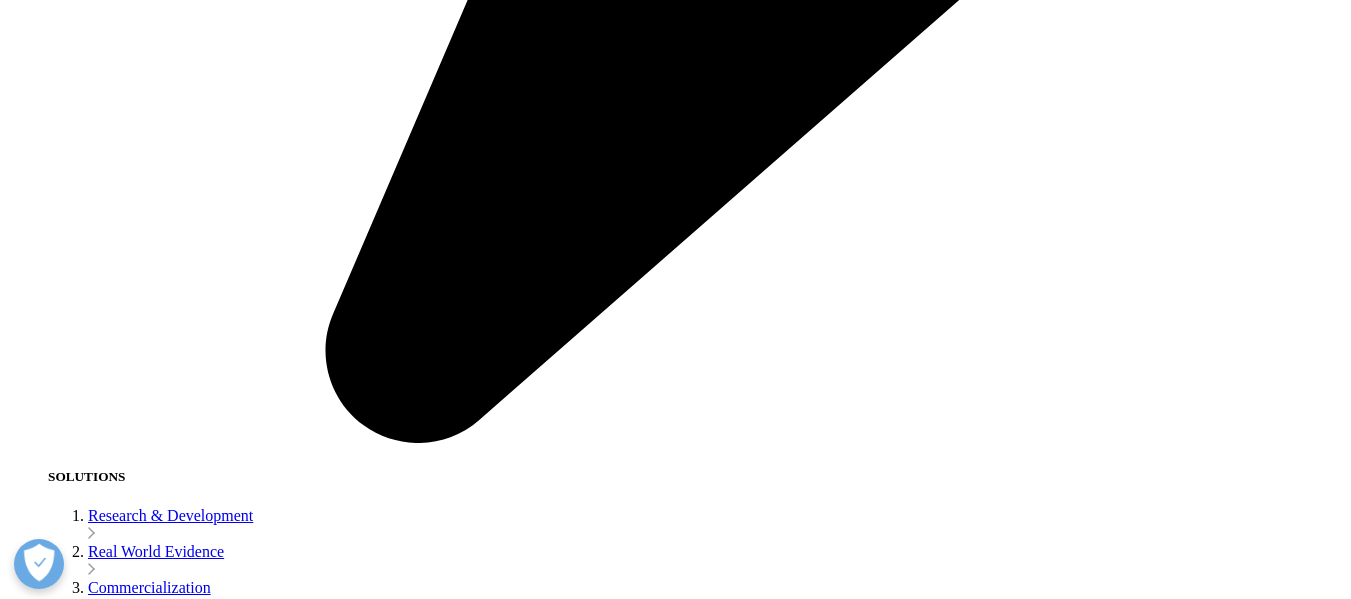 scroll, scrollTop: 3200, scrollLeft: 0, axis: vertical 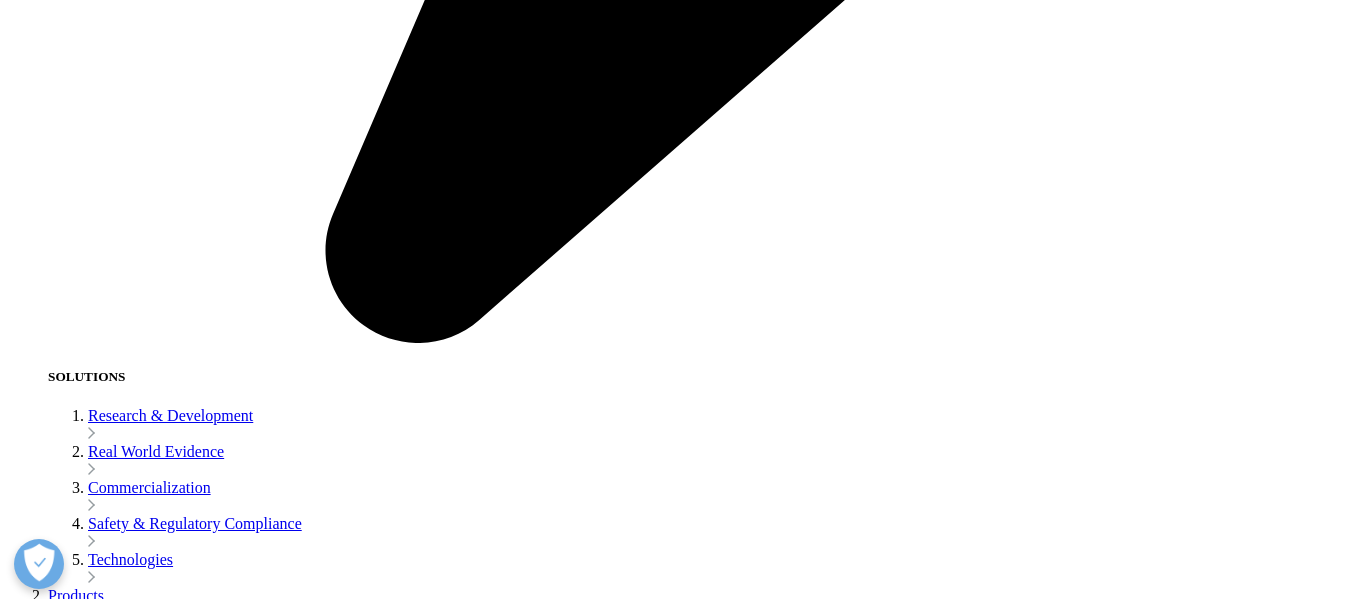 click on "Load More Results" at bounding box center (675, 17964) 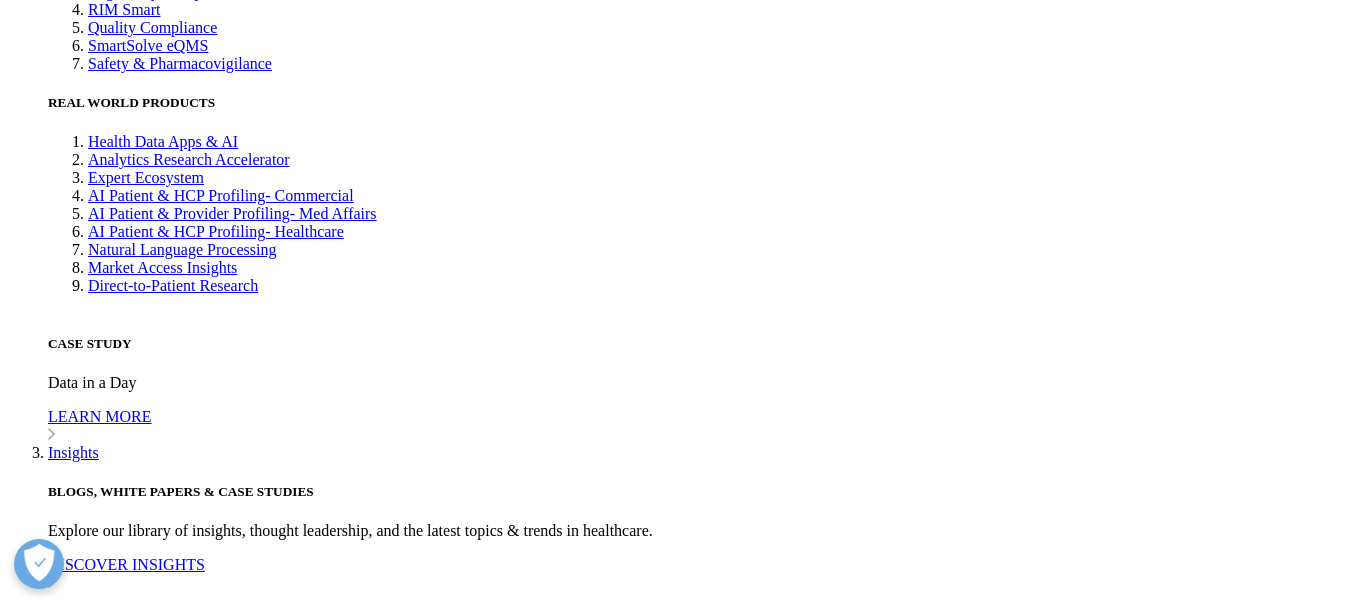 scroll, scrollTop: 4400, scrollLeft: 0, axis: vertical 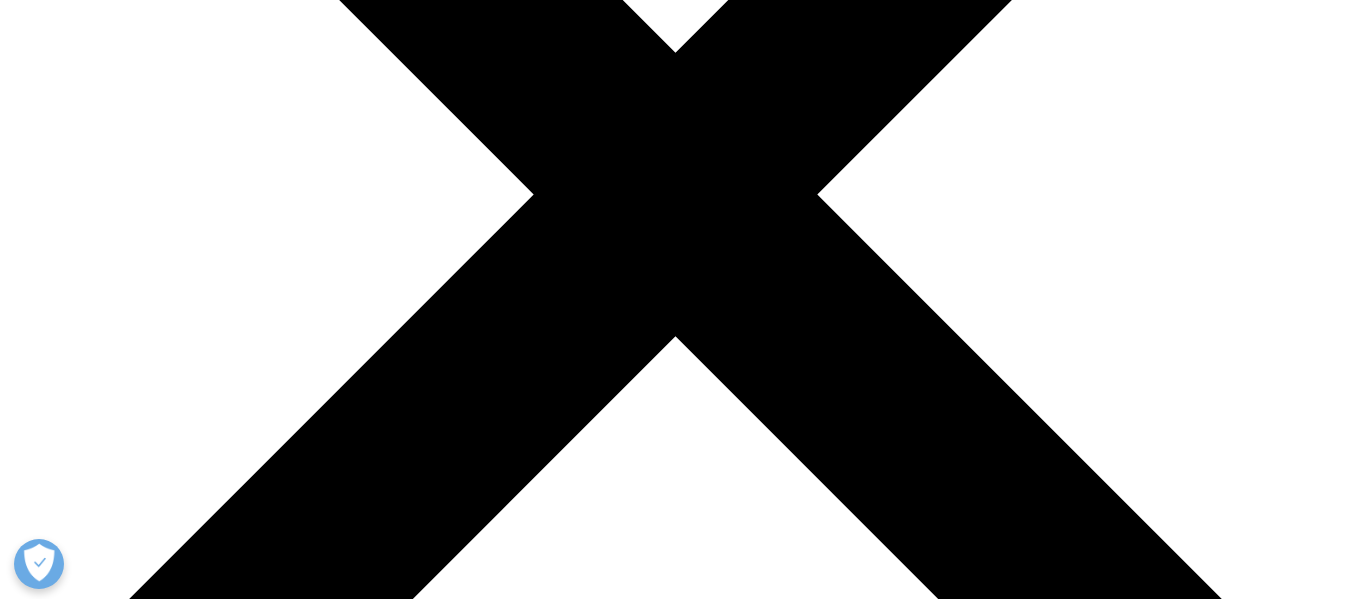 click on "Download" at bounding box center [41, 22686] 